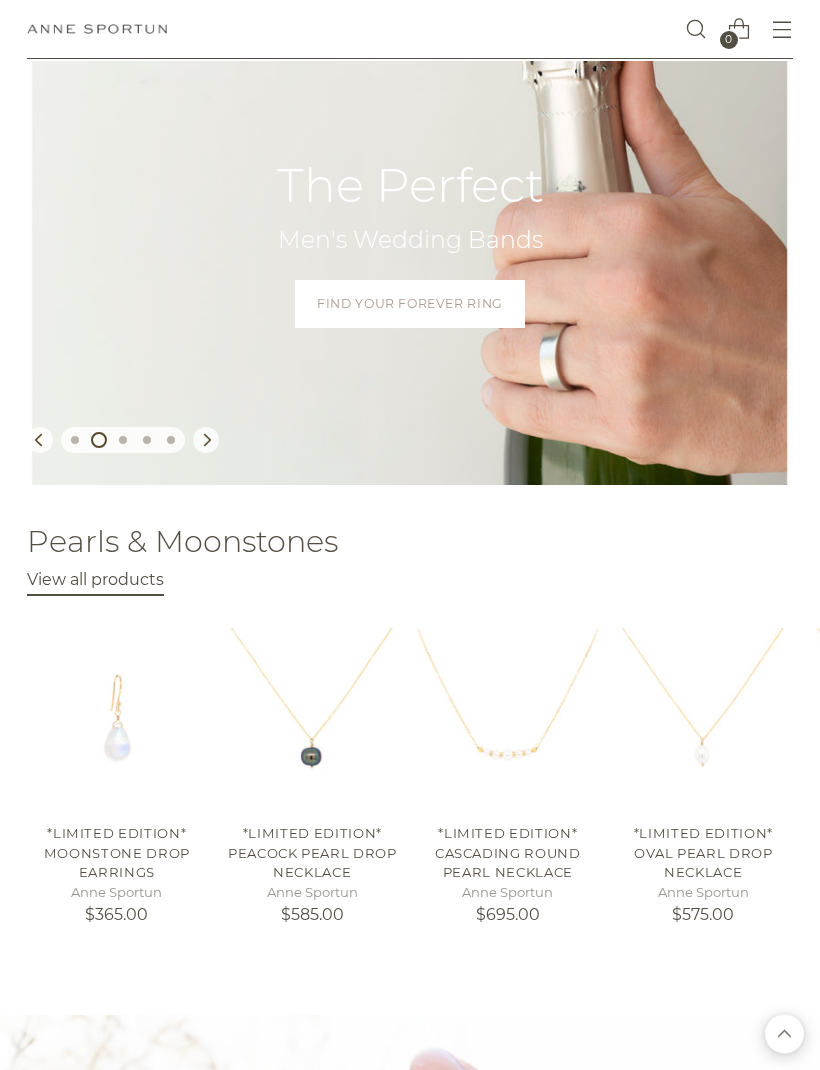 scroll, scrollTop: 0, scrollLeft: 0, axis: both 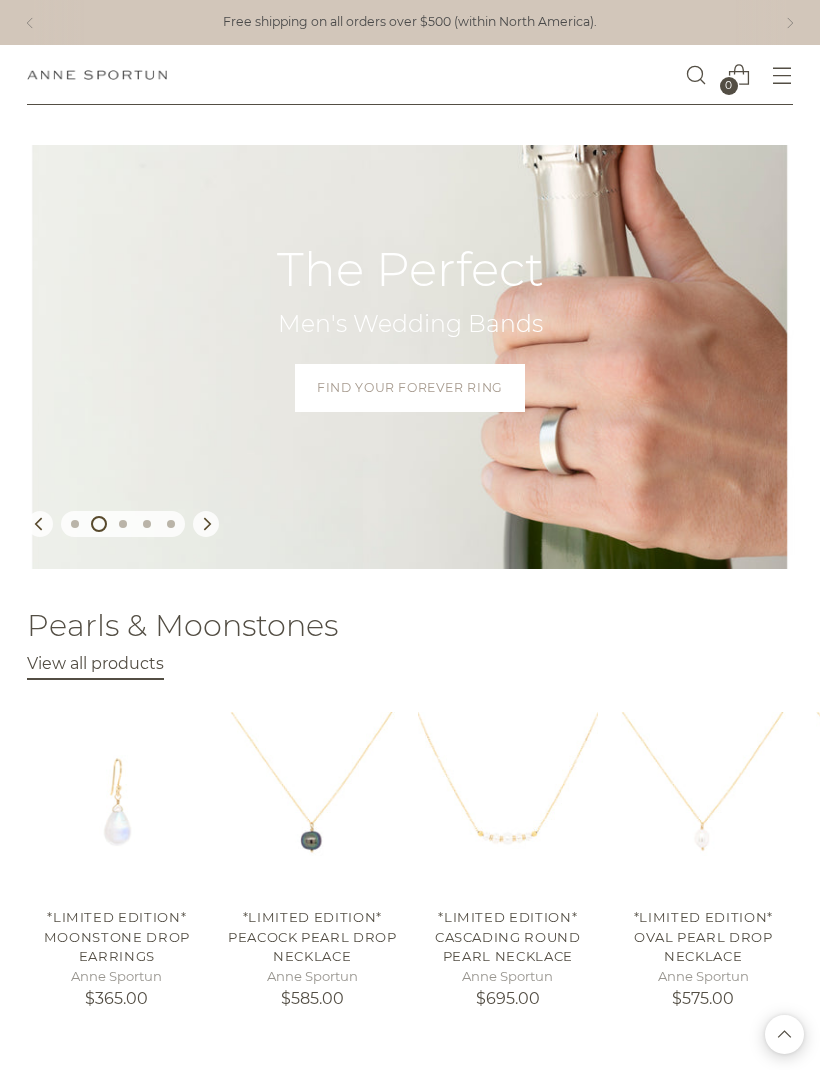 click at bounding box center [782, 75] 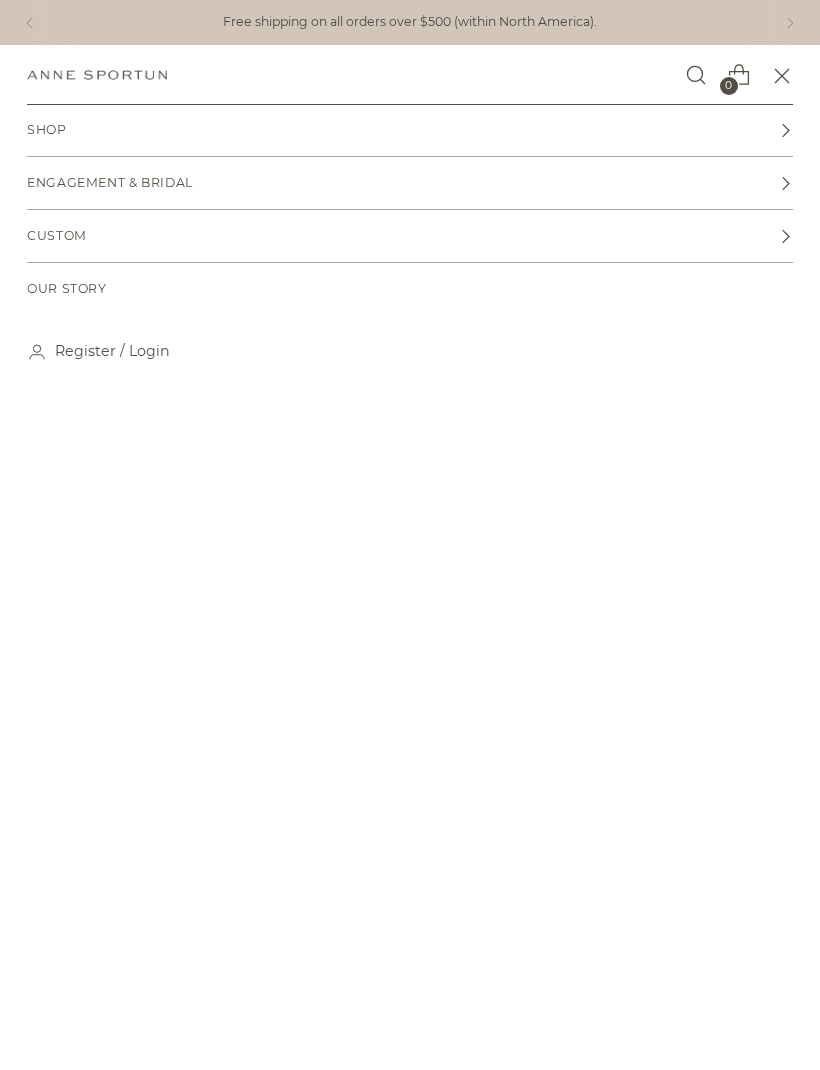 click at bounding box center [785, 130] 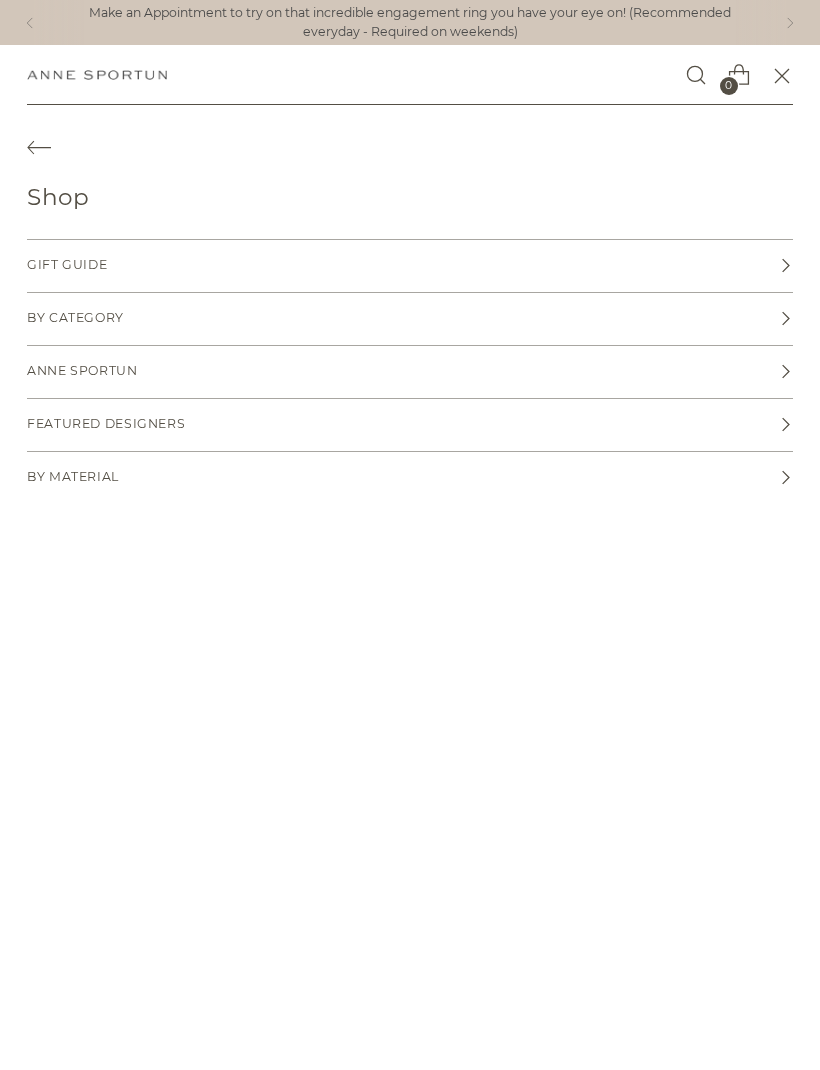 click on "By Category" at bounding box center (410, 266) 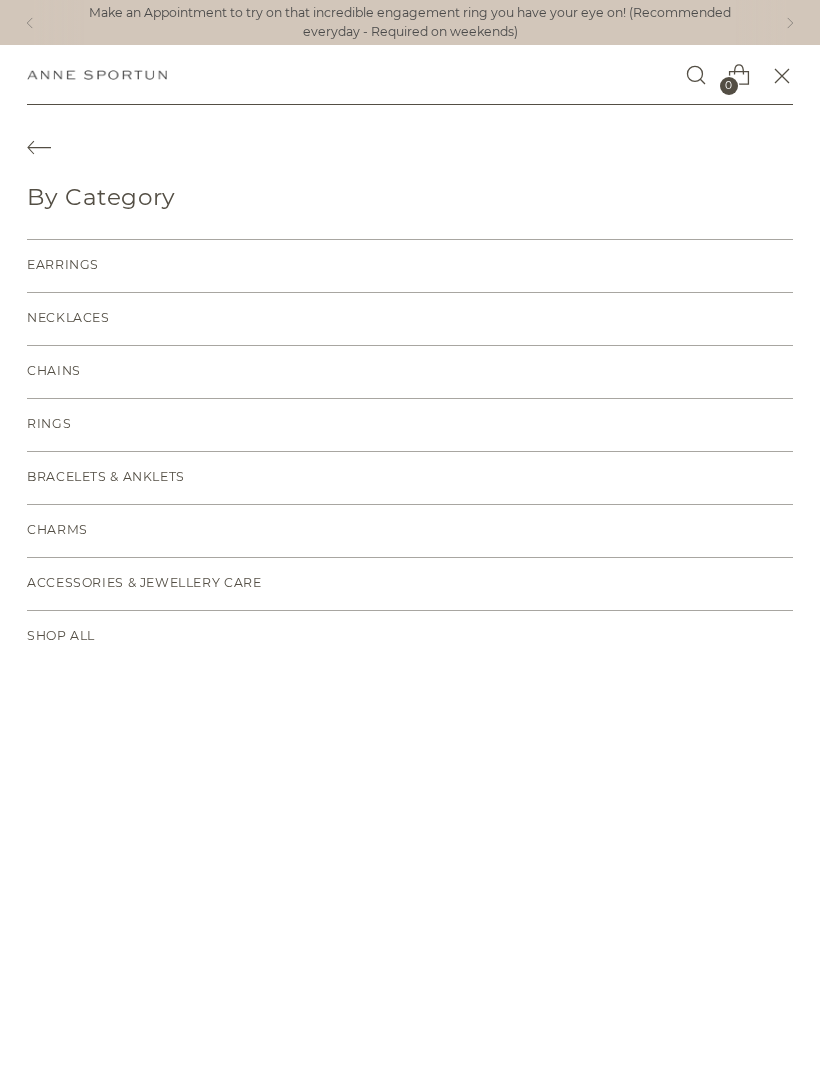 click on "Necklaces" at bounding box center (410, 319) 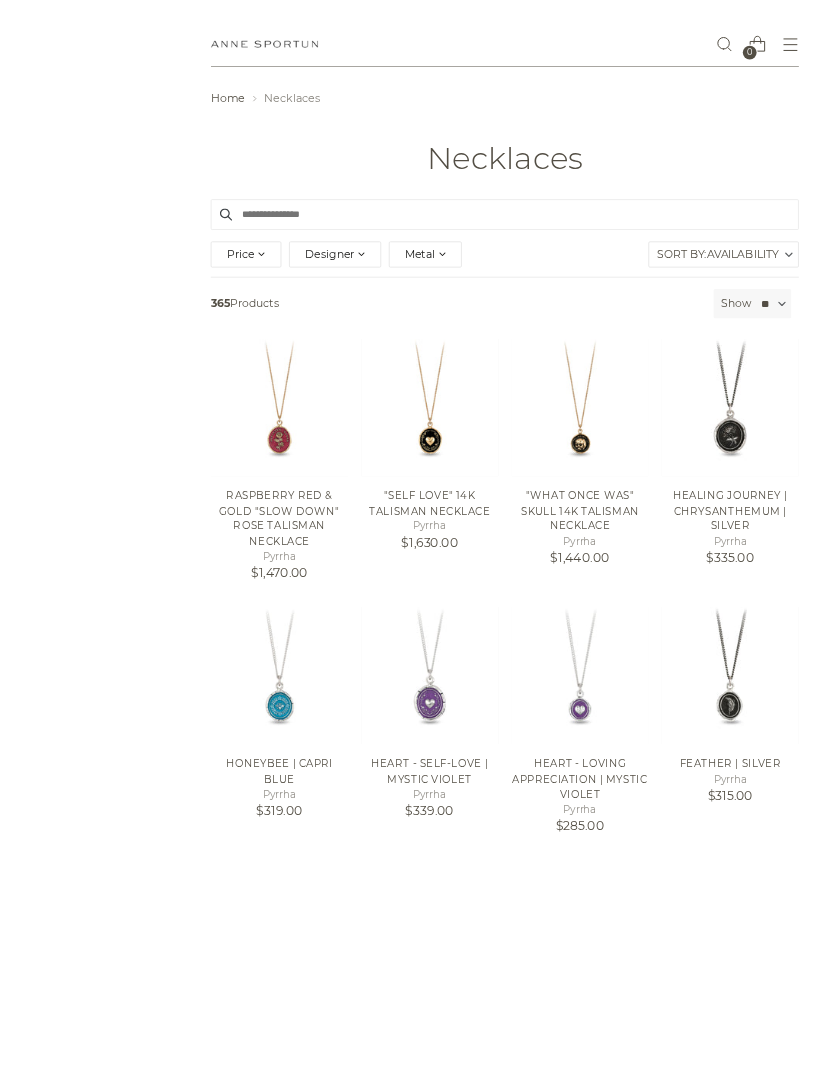 scroll, scrollTop: 229, scrollLeft: 0, axis: vertical 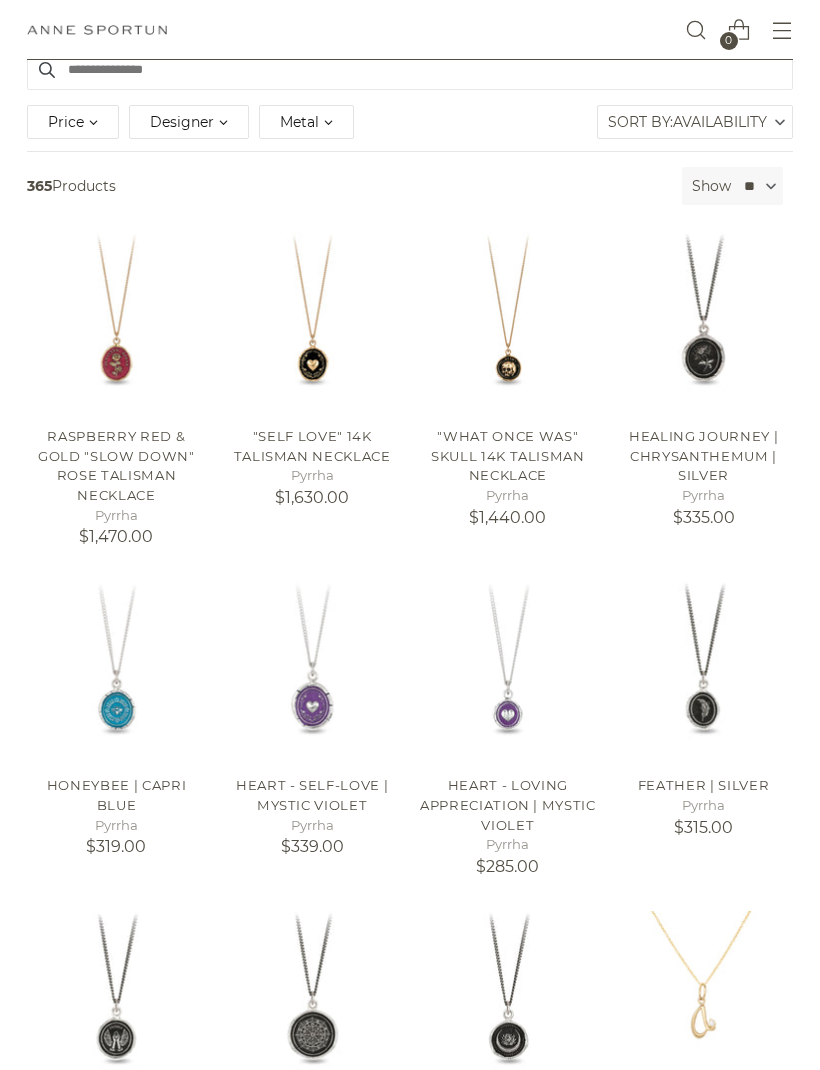 click on "Availability" at bounding box center (720, 122) 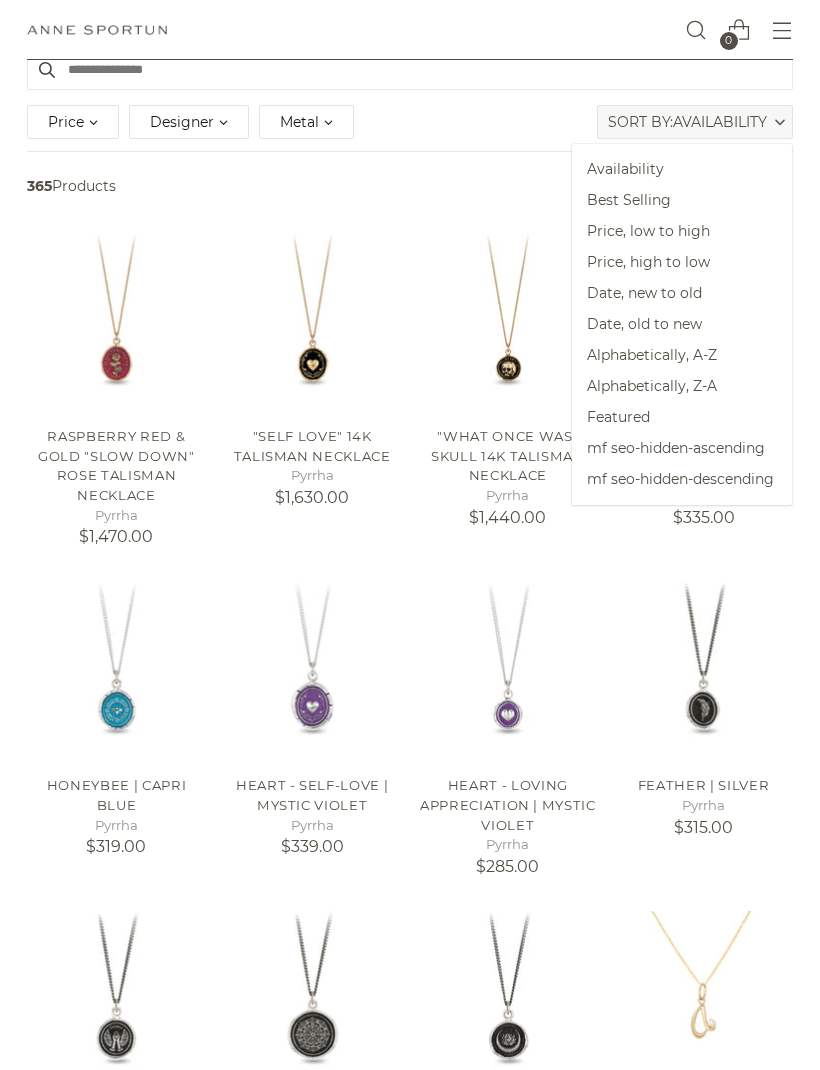 click on "Price, low to high" at bounding box center (682, 231) 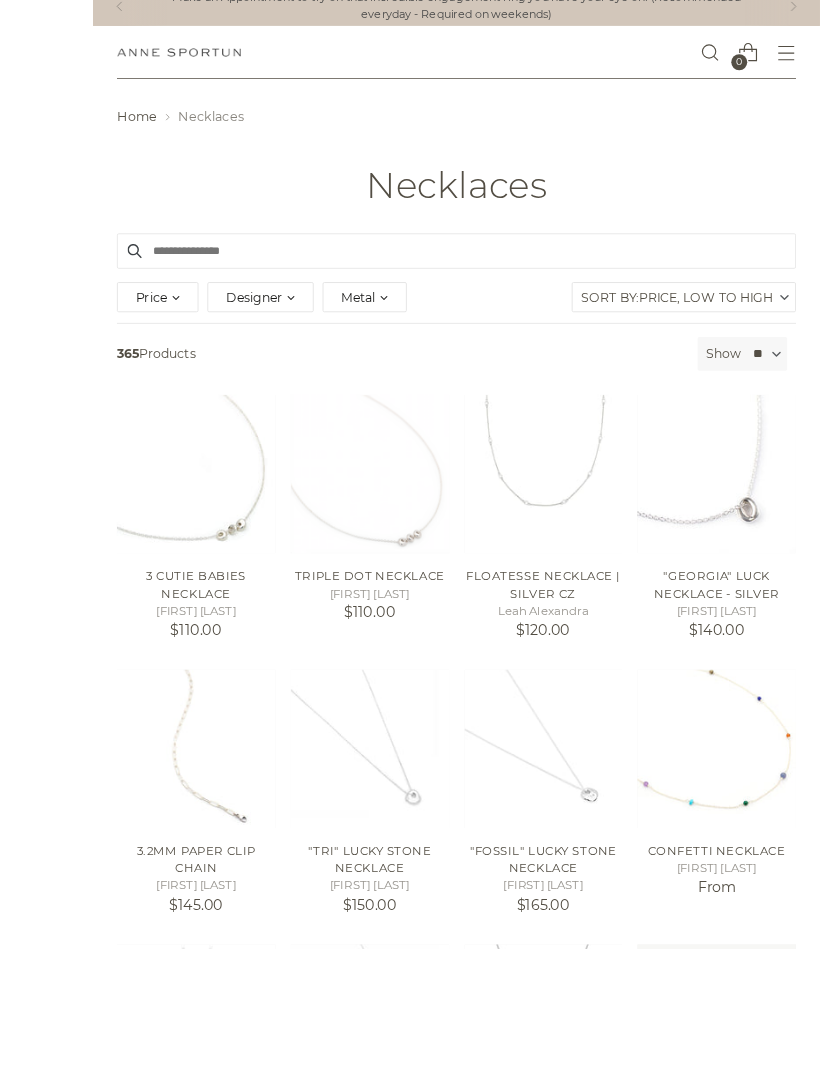 scroll, scrollTop: 144, scrollLeft: 0, axis: vertical 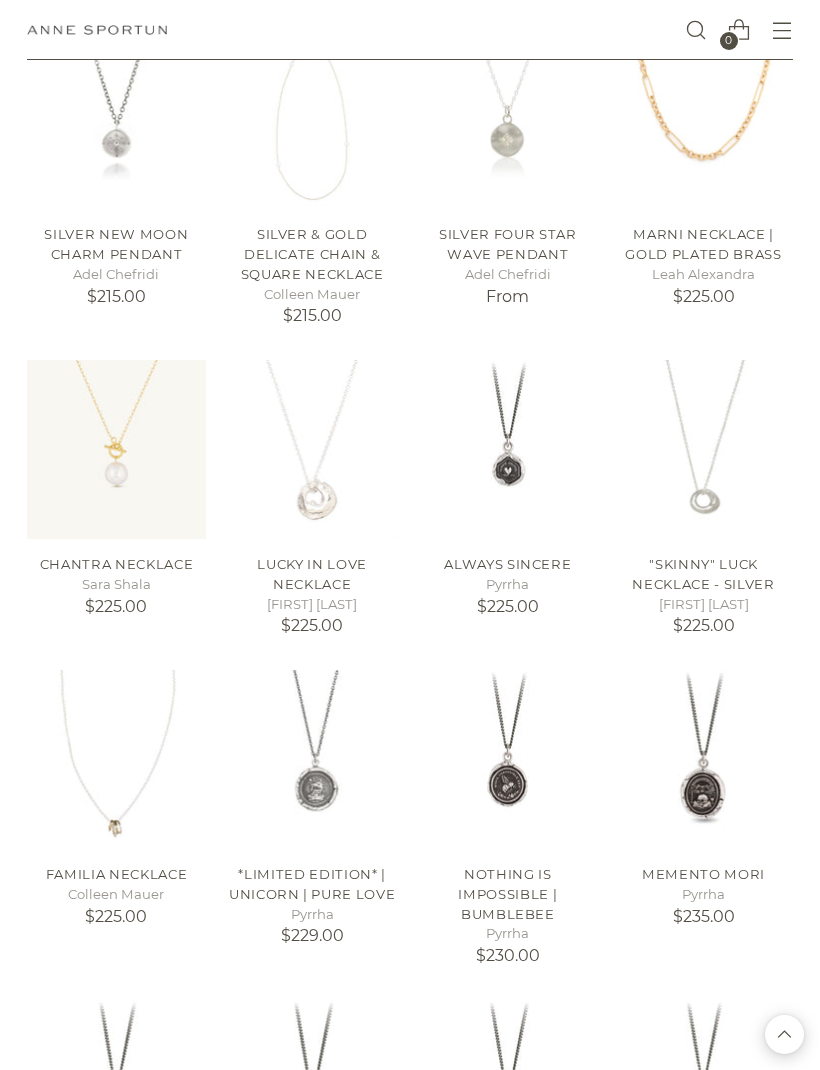 click at bounding box center (312, 449) 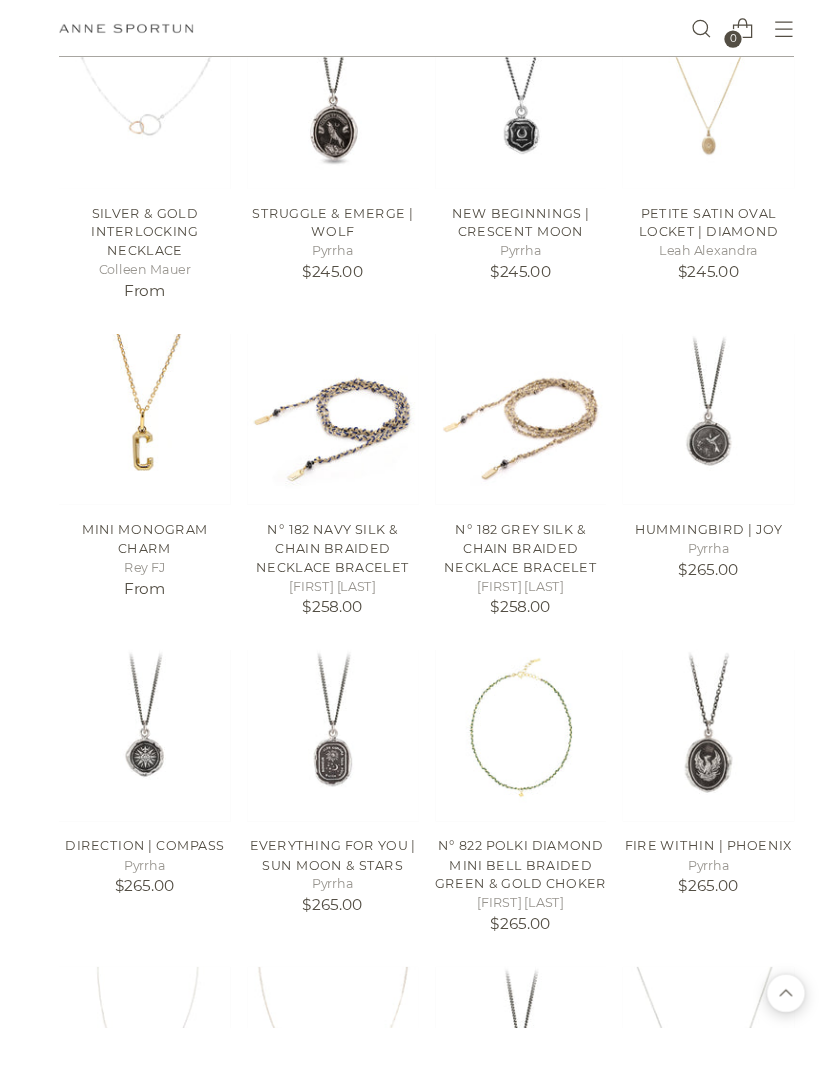 scroll, scrollTop: 3327, scrollLeft: 0, axis: vertical 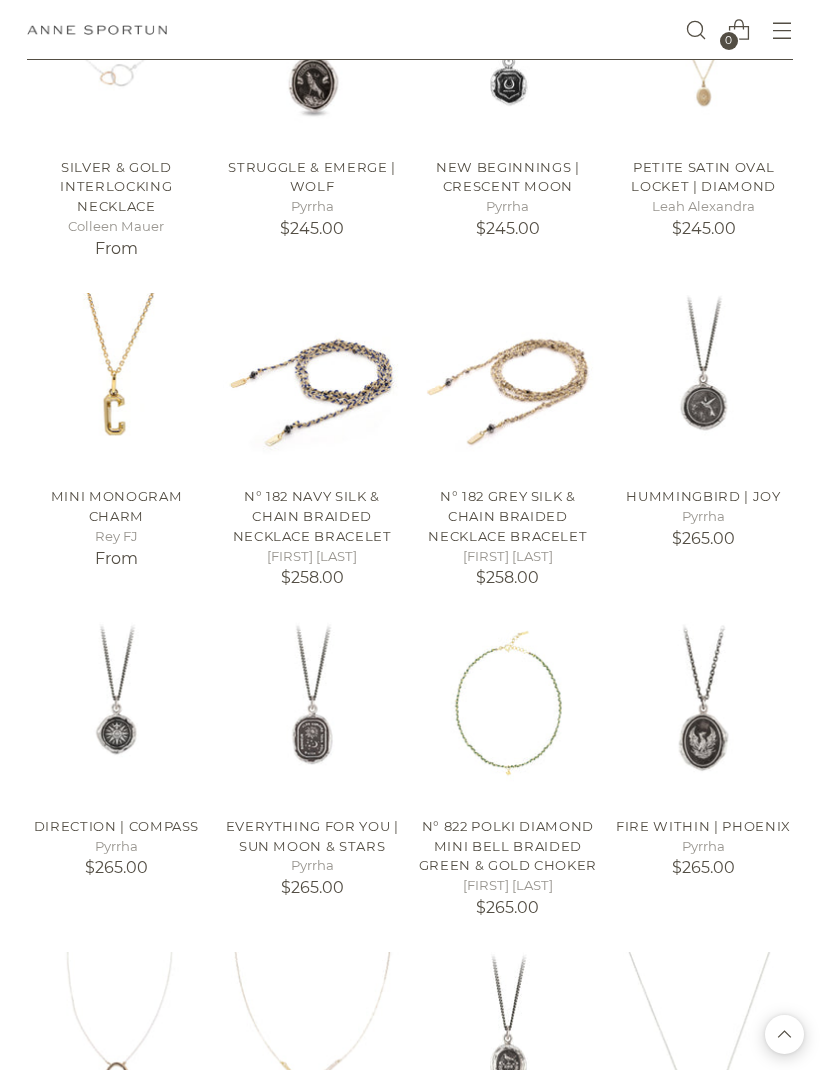 click at bounding box center [508, 382] 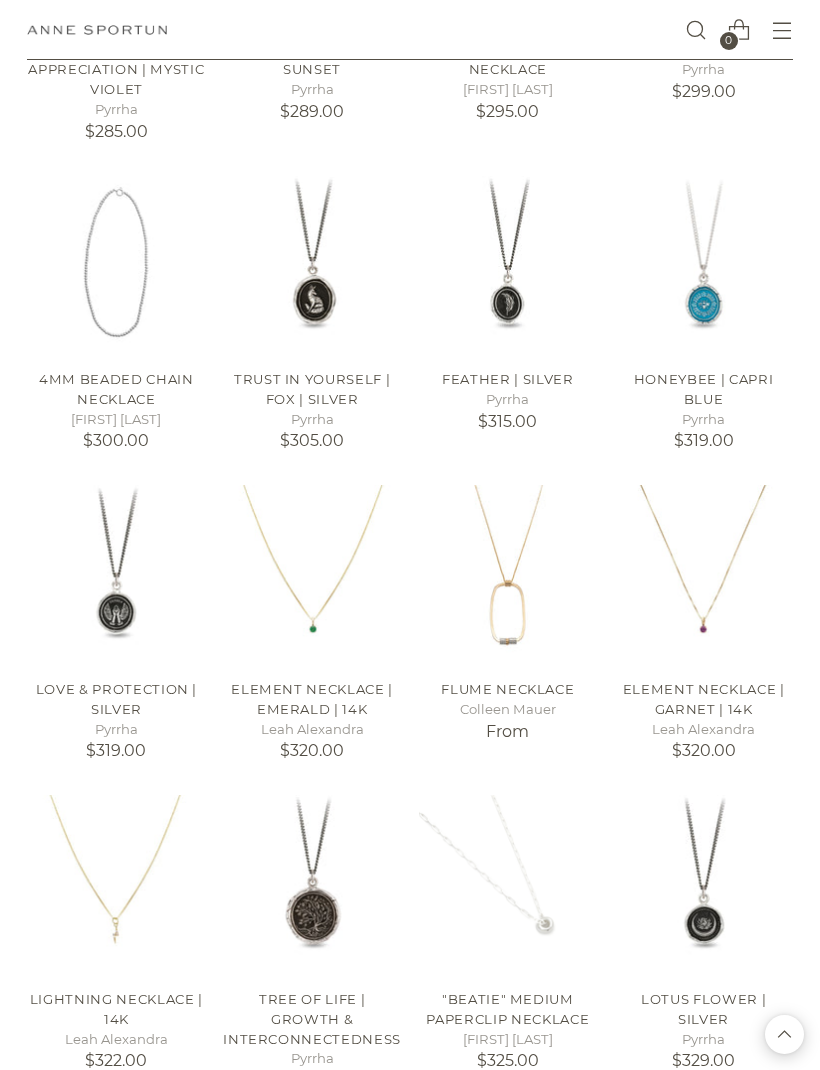 scroll, scrollTop: 4814, scrollLeft: 0, axis: vertical 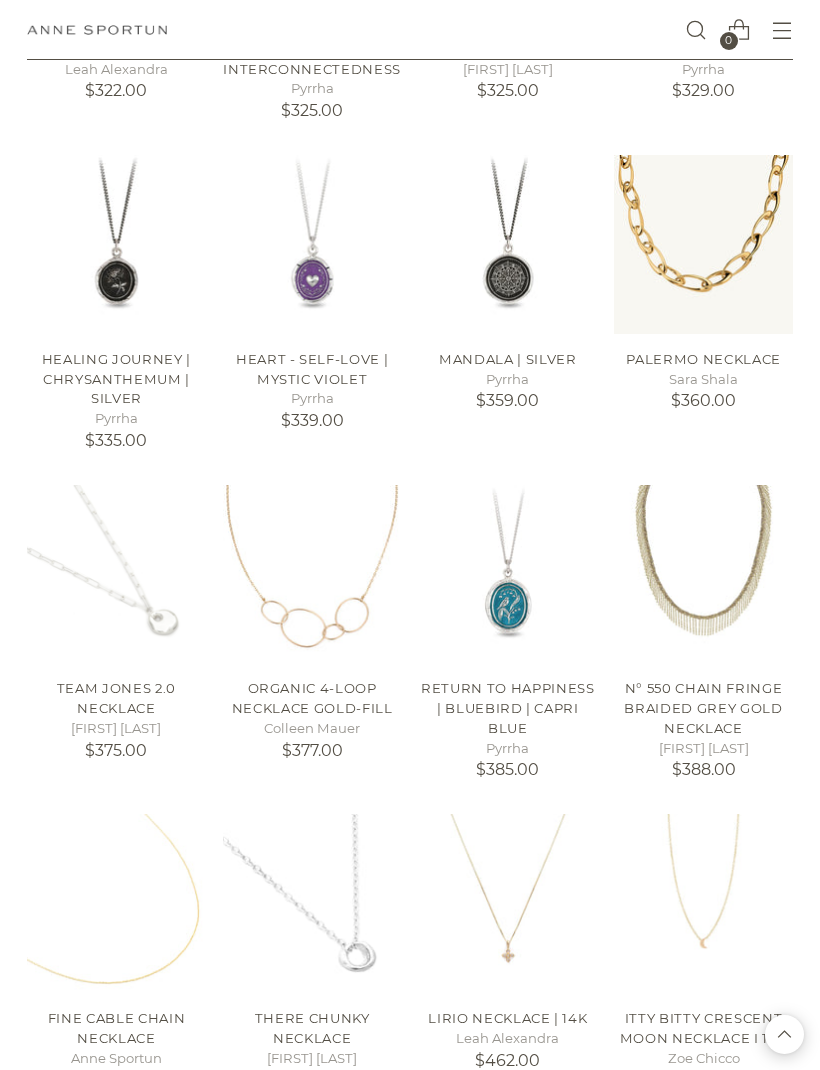 click at bounding box center [312, 574] 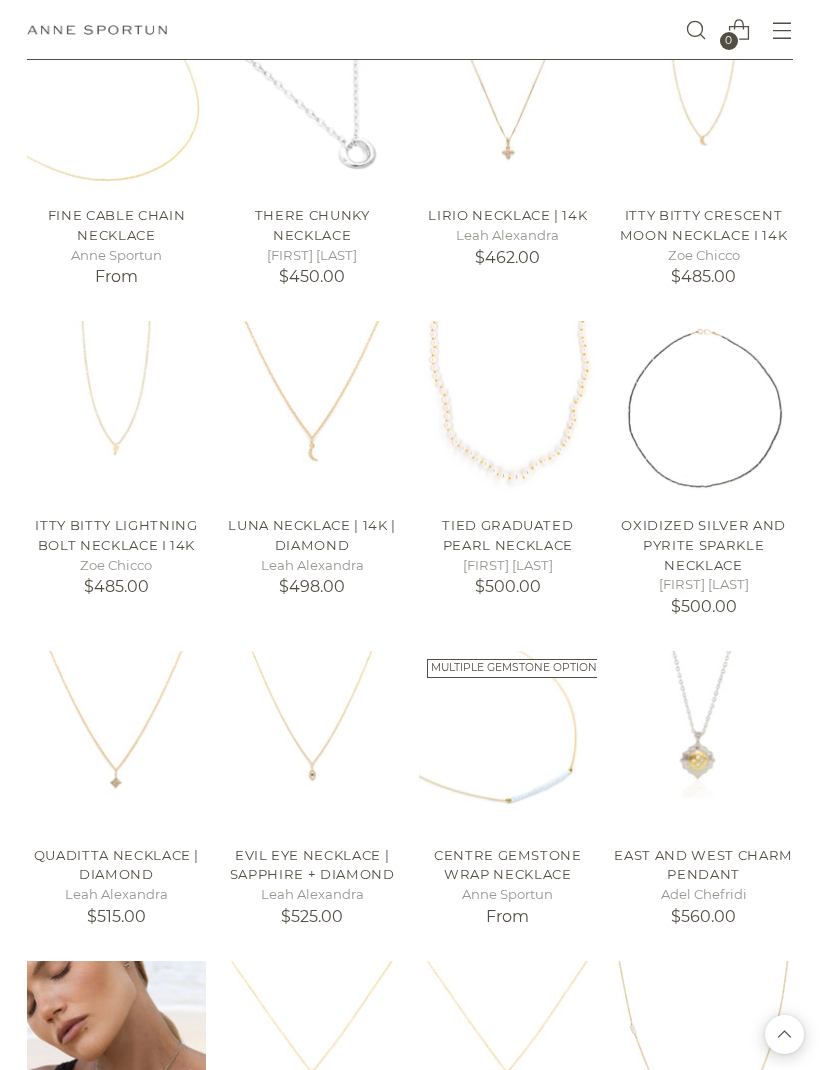 scroll, scrollTop: 6514, scrollLeft: 0, axis: vertical 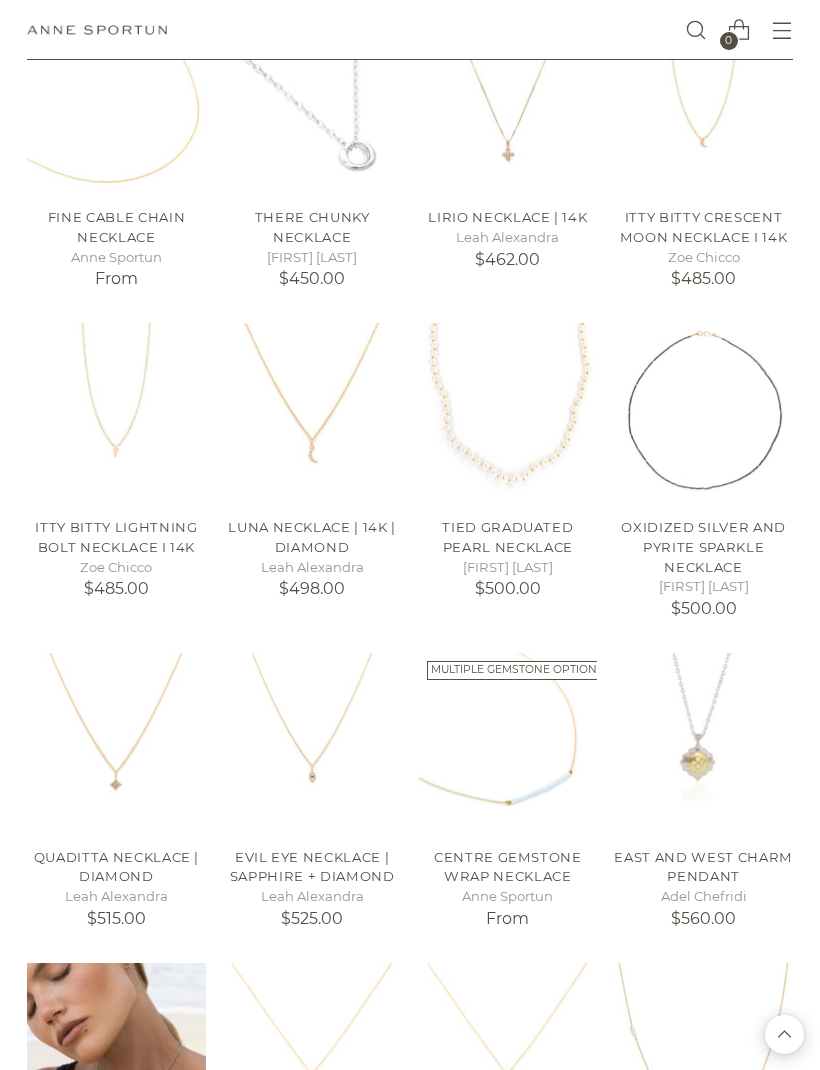 click at bounding box center (508, 412) 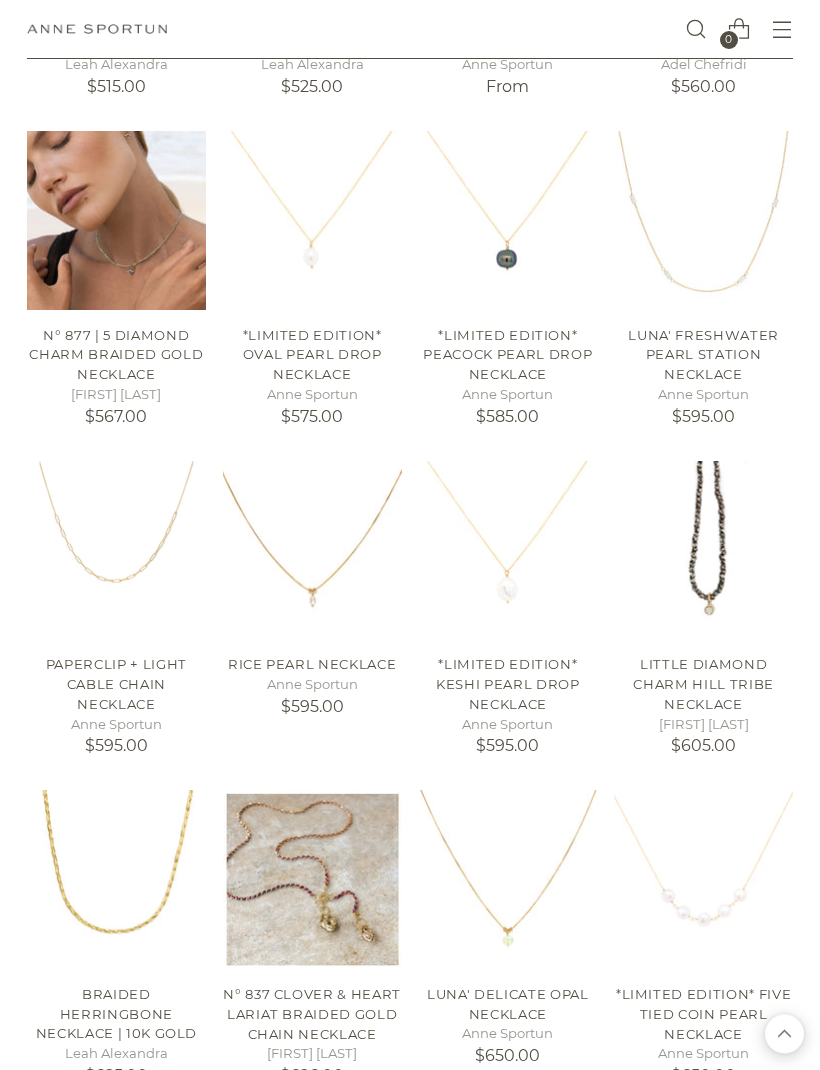 scroll, scrollTop: 7346, scrollLeft: 0, axis: vertical 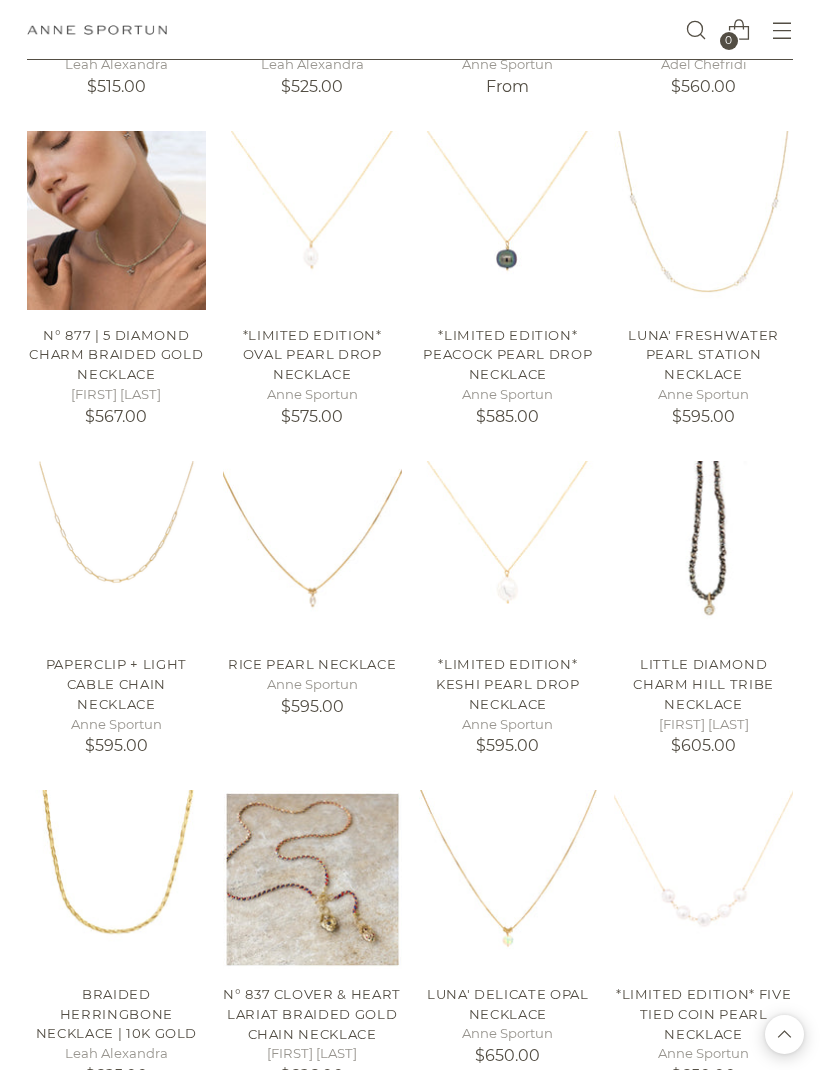 click at bounding box center [703, 220] 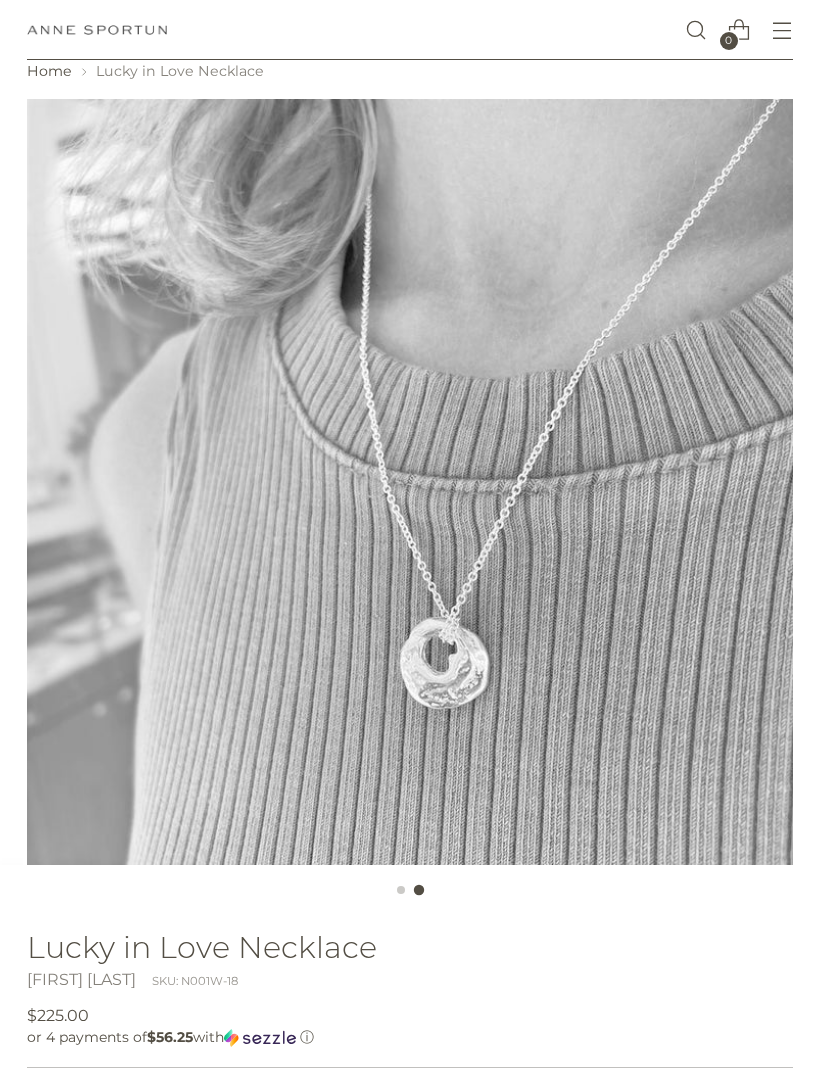scroll, scrollTop: 0, scrollLeft: 0, axis: both 